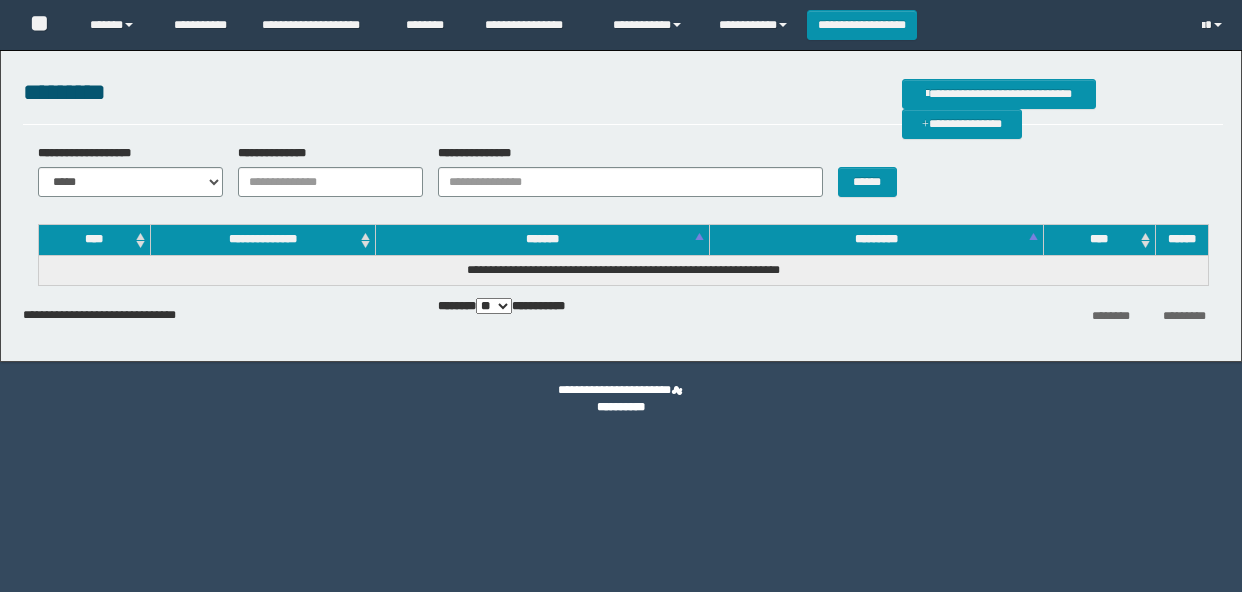 scroll, scrollTop: 0, scrollLeft: 0, axis: both 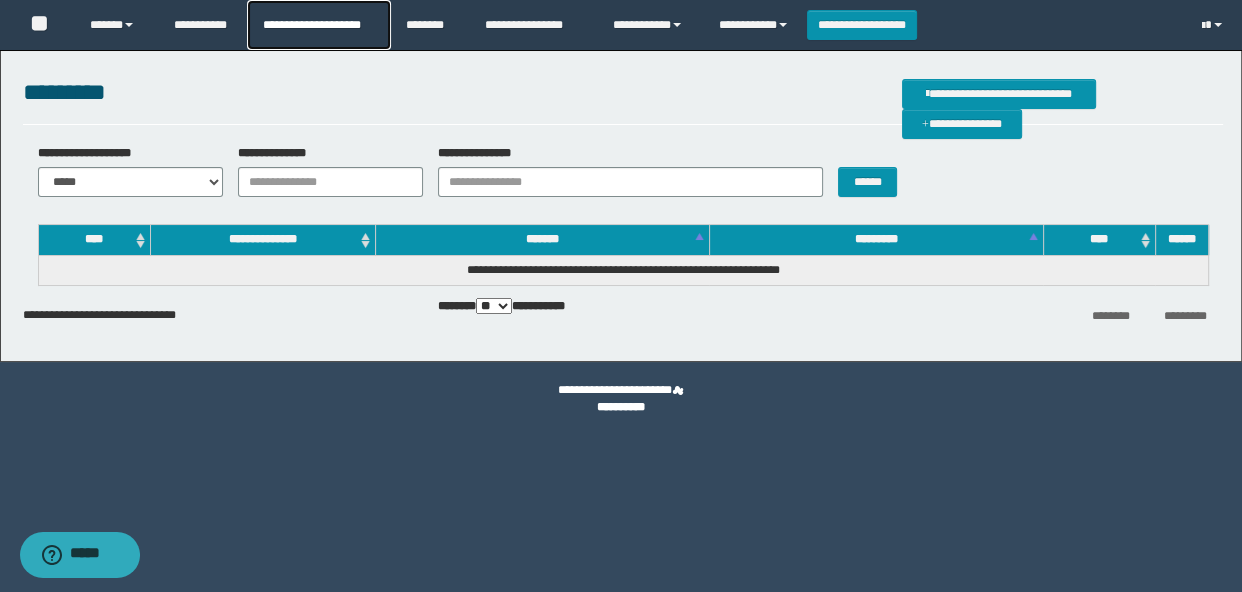 click on "**********" at bounding box center (318, 25) 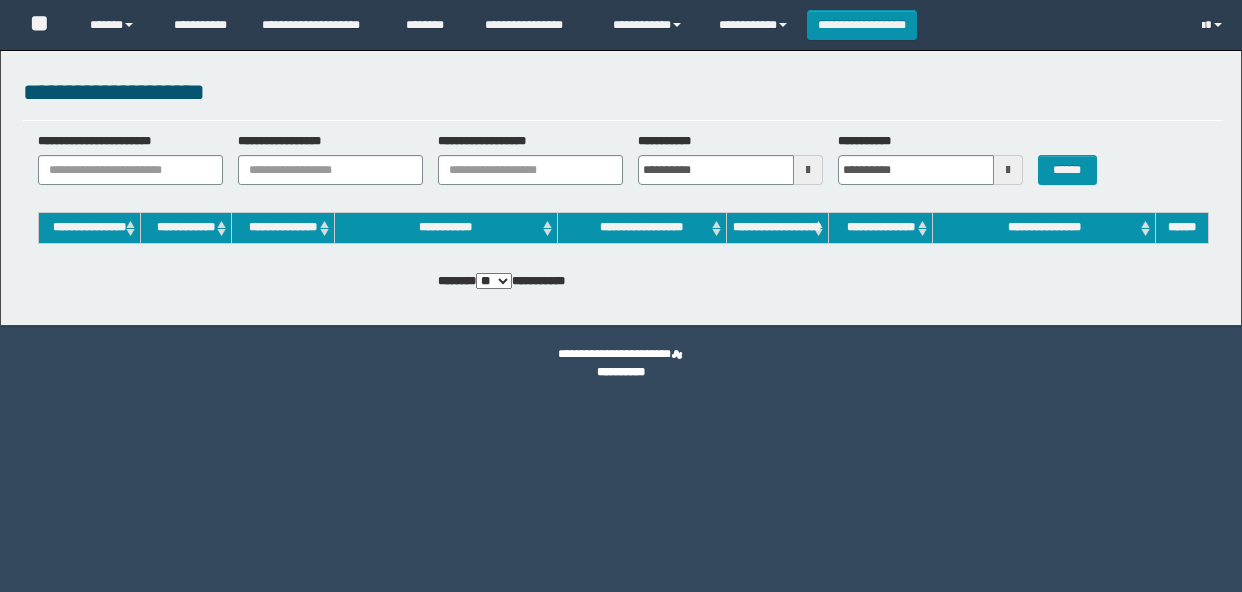 scroll, scrollTop: 0, scrollLeft: 0, axis: both 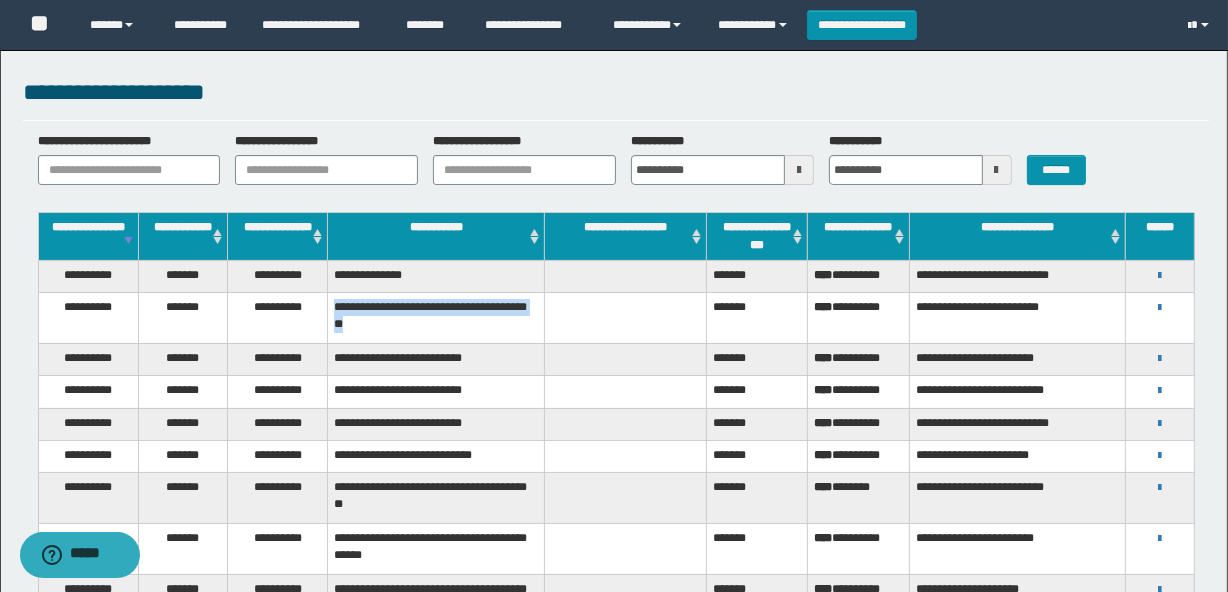 drag, startPoint x: 330, startPoint y: 319, endPoint x: 506, endPoint y: 340, distance: 177.24841 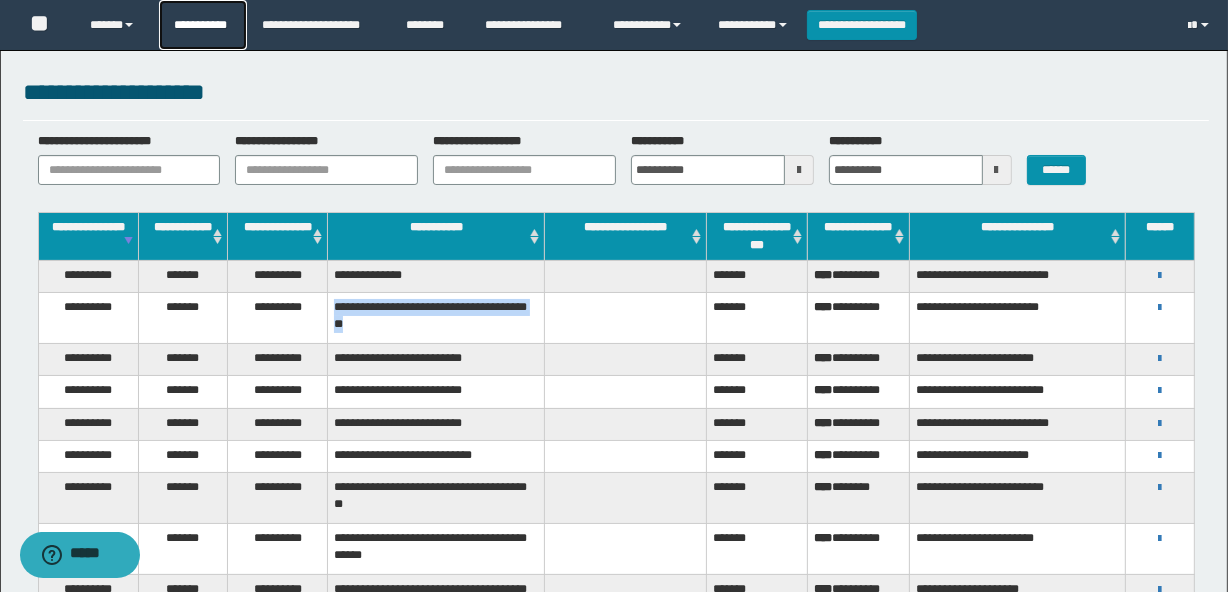 click on "**********" at bounding box center [203, 25] 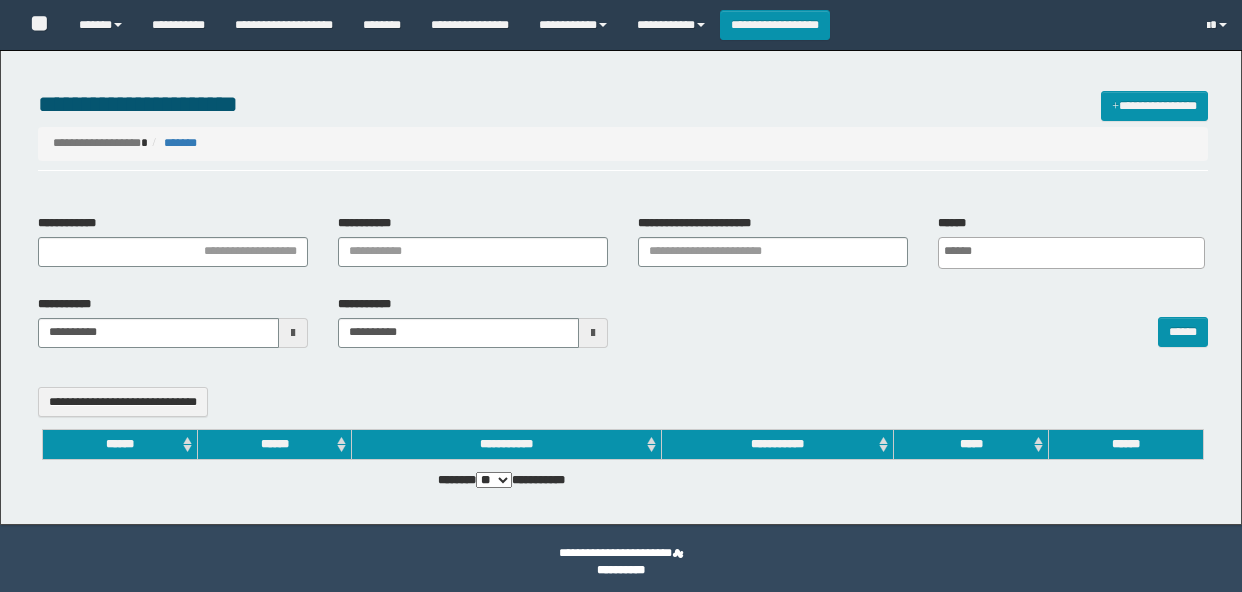select 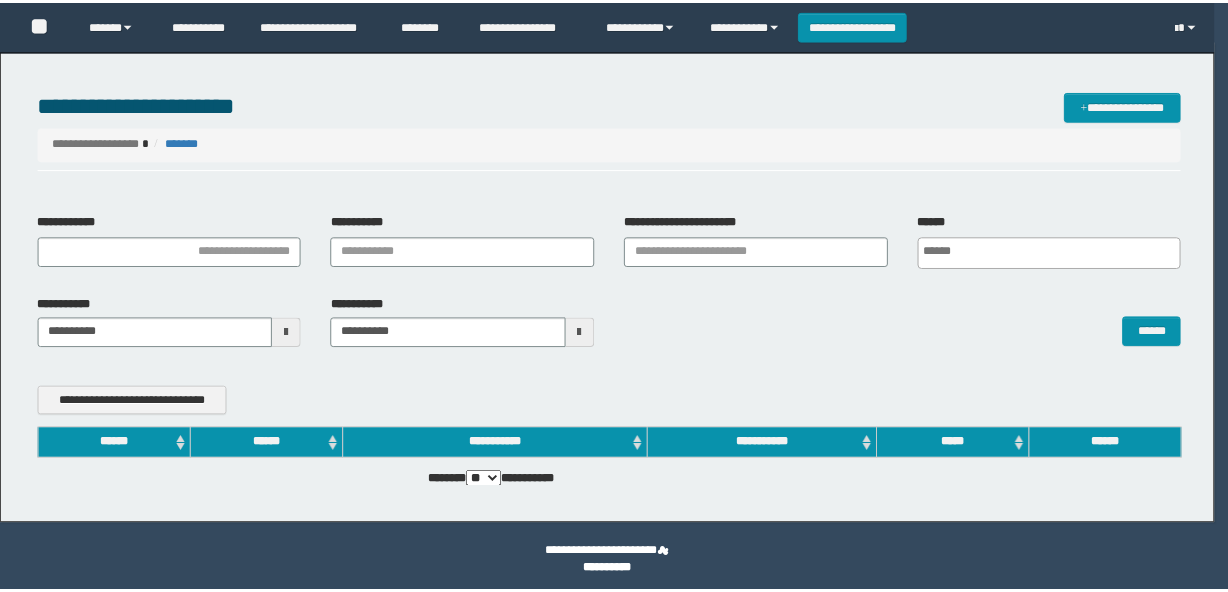 scroll, scrollTop: 0, scrollLeft: 0, axis: both 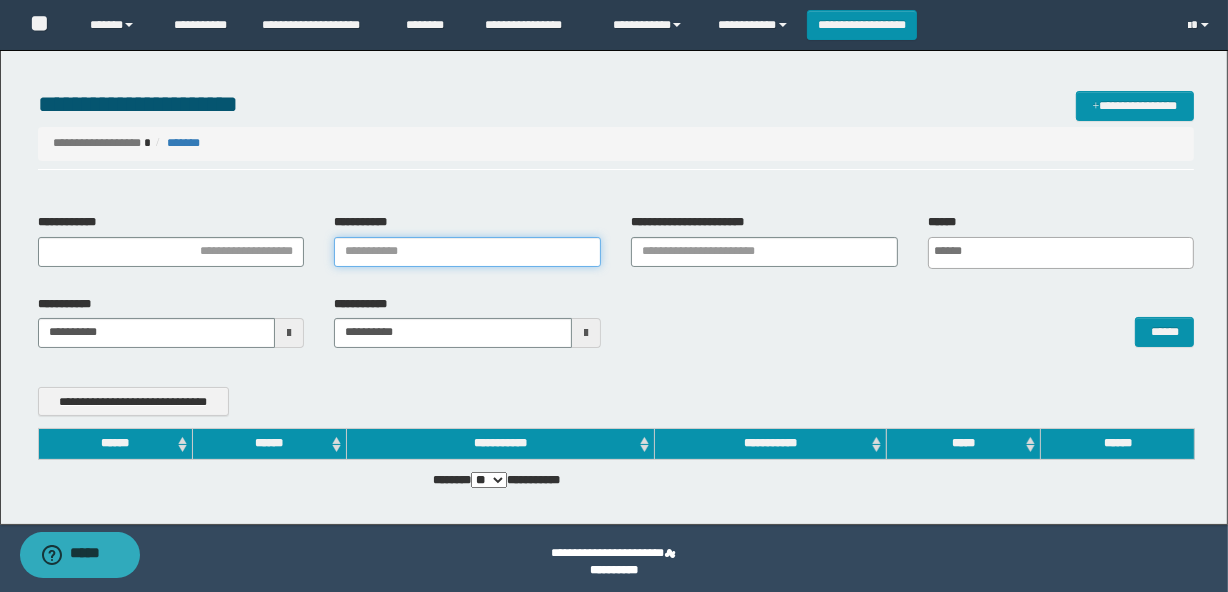 click on "**********" at bounding box center (467, 252) 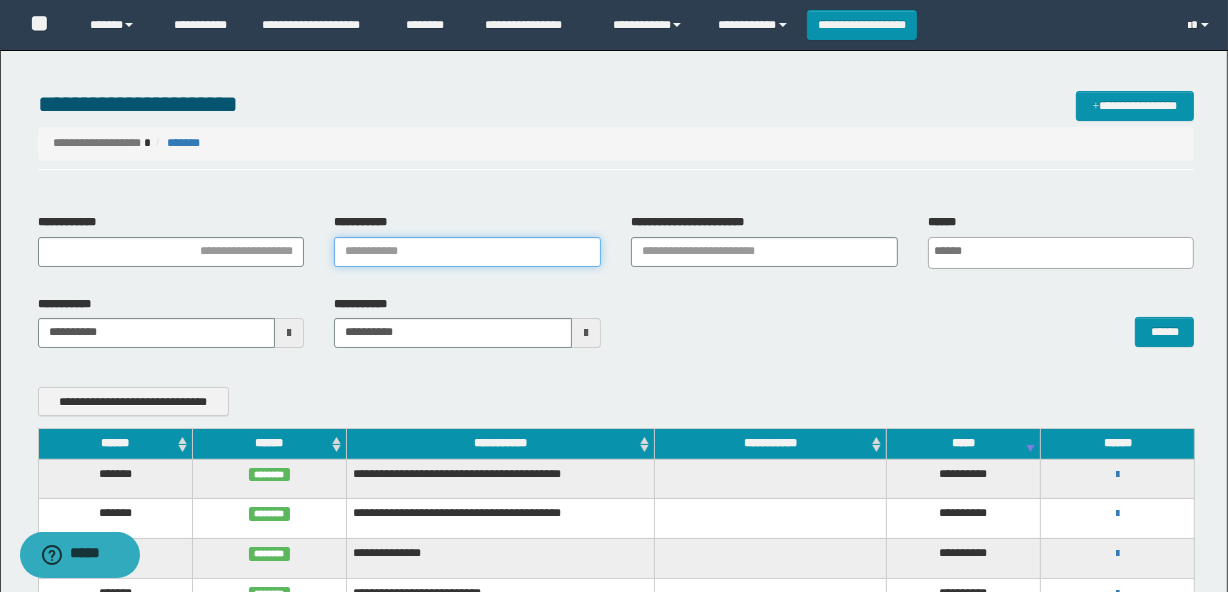 paste on "**********" 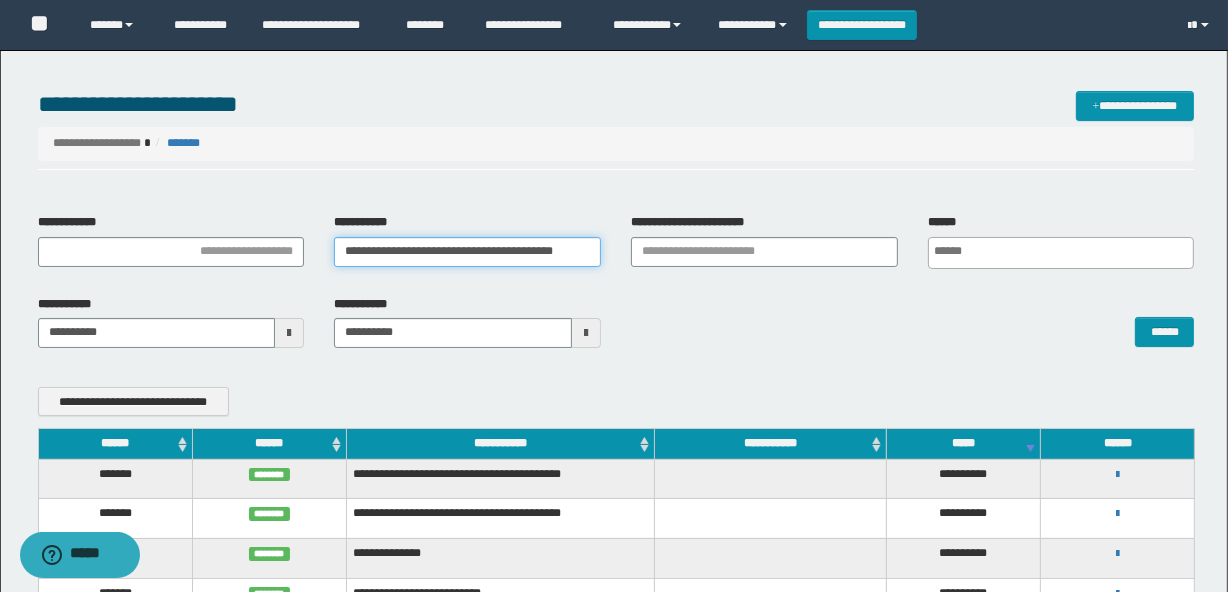 scroll, scrollTop: 0, scrollLeft: 71, axis: horizontal 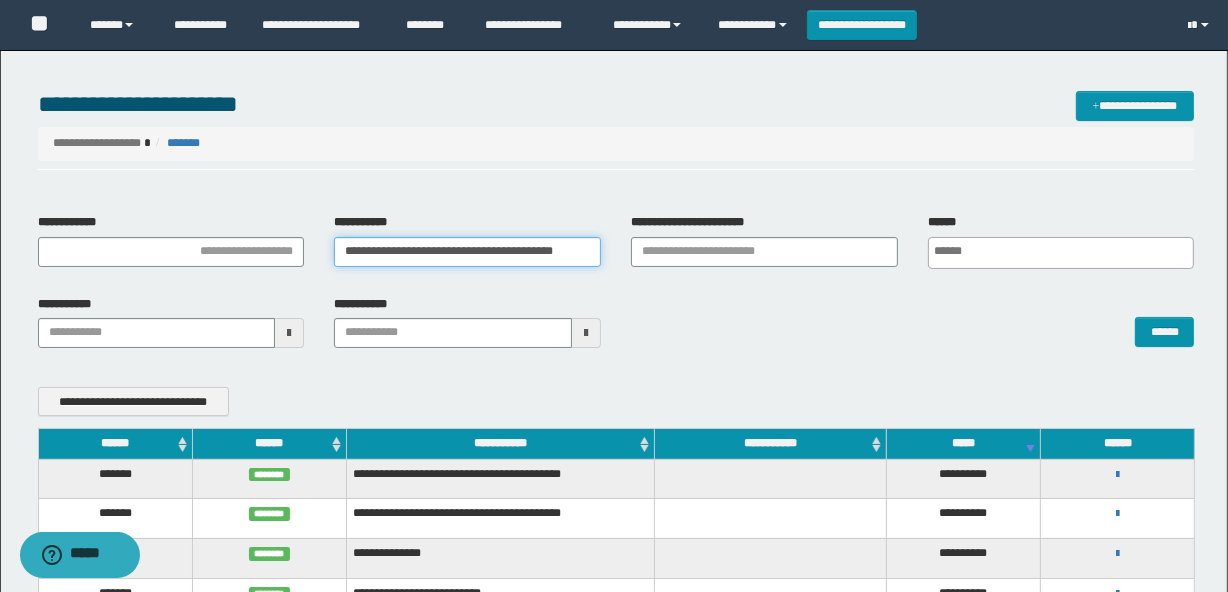 type 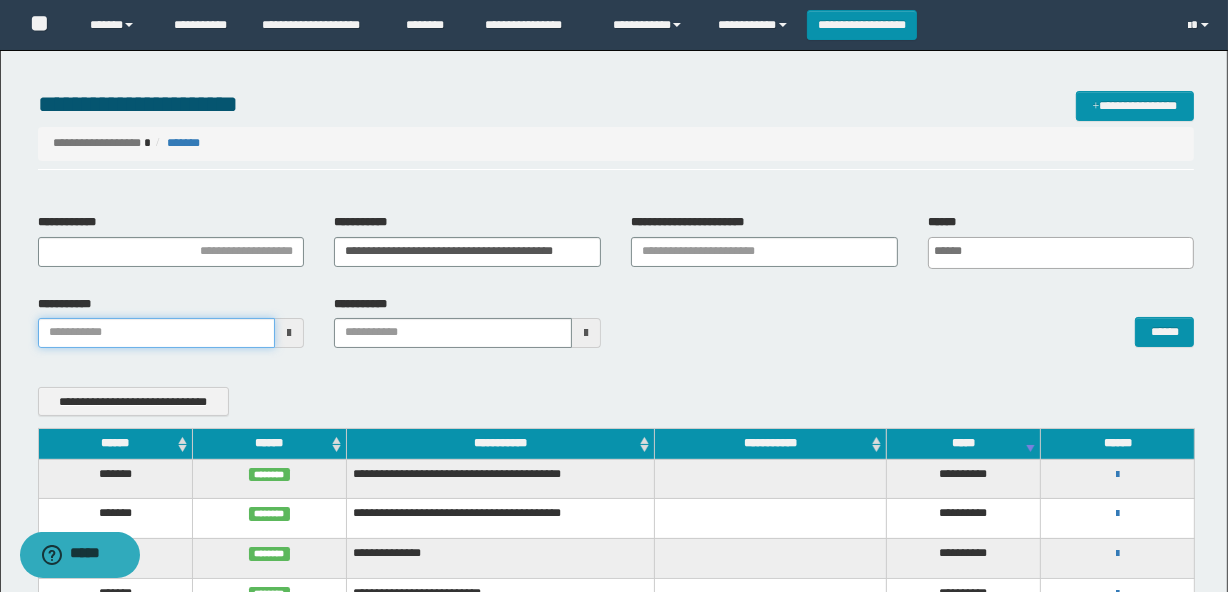 click on "**********" at bounding box center (614, 296) 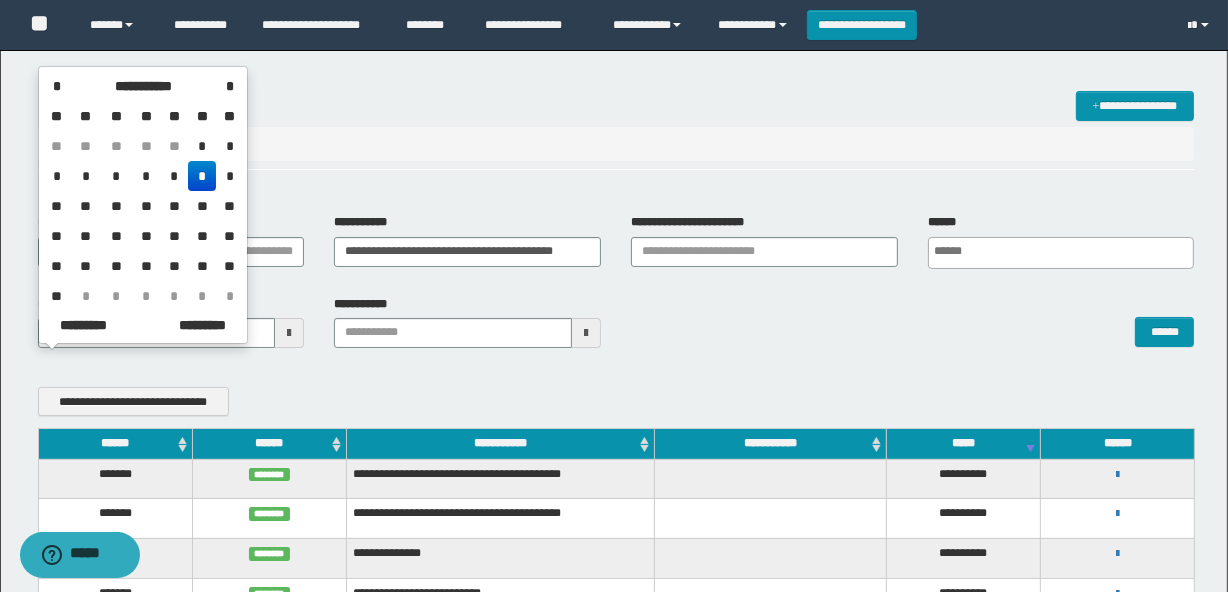 click on "*" at bounding box center [202, 176] 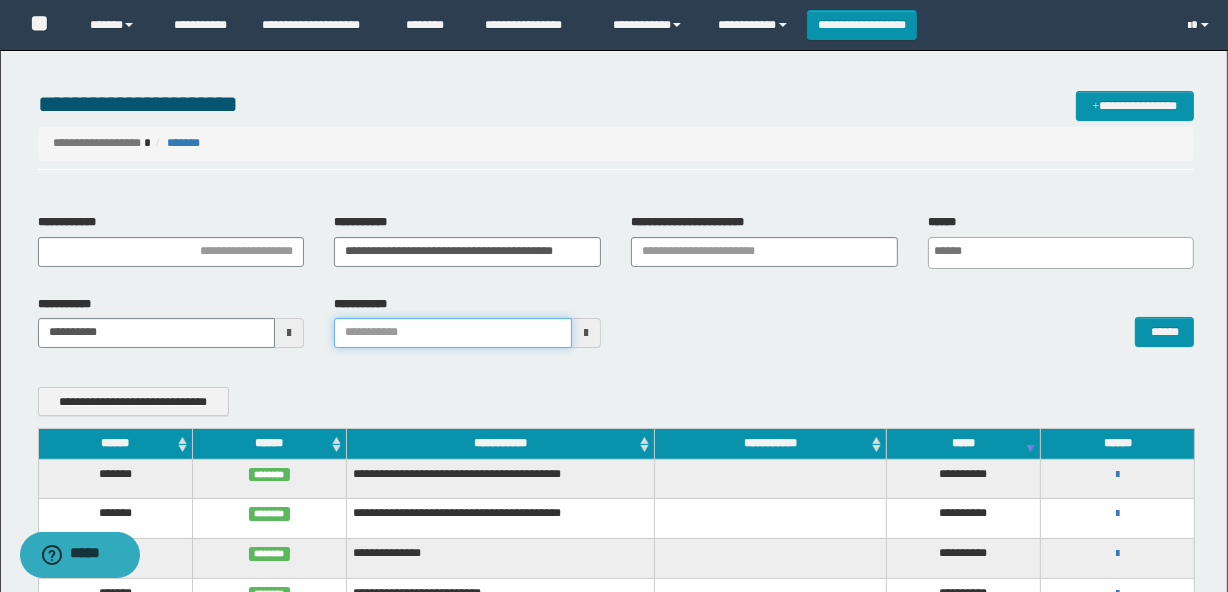 click on "**********" at bounding box center [614, 296] 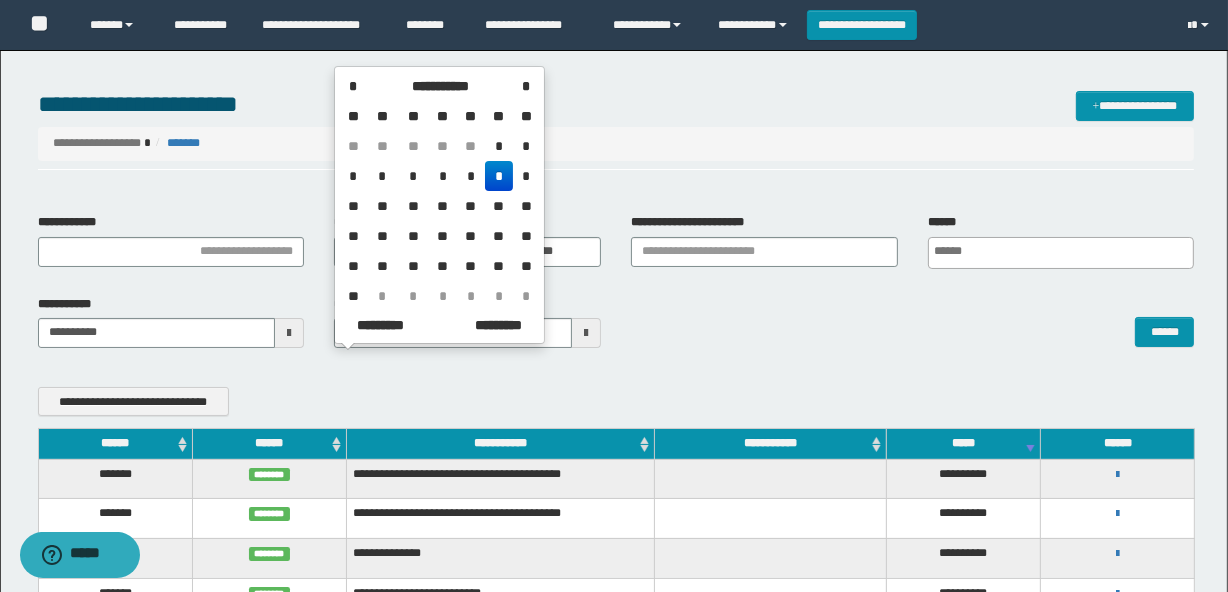 click on "*" at bounding box center [499, 176] 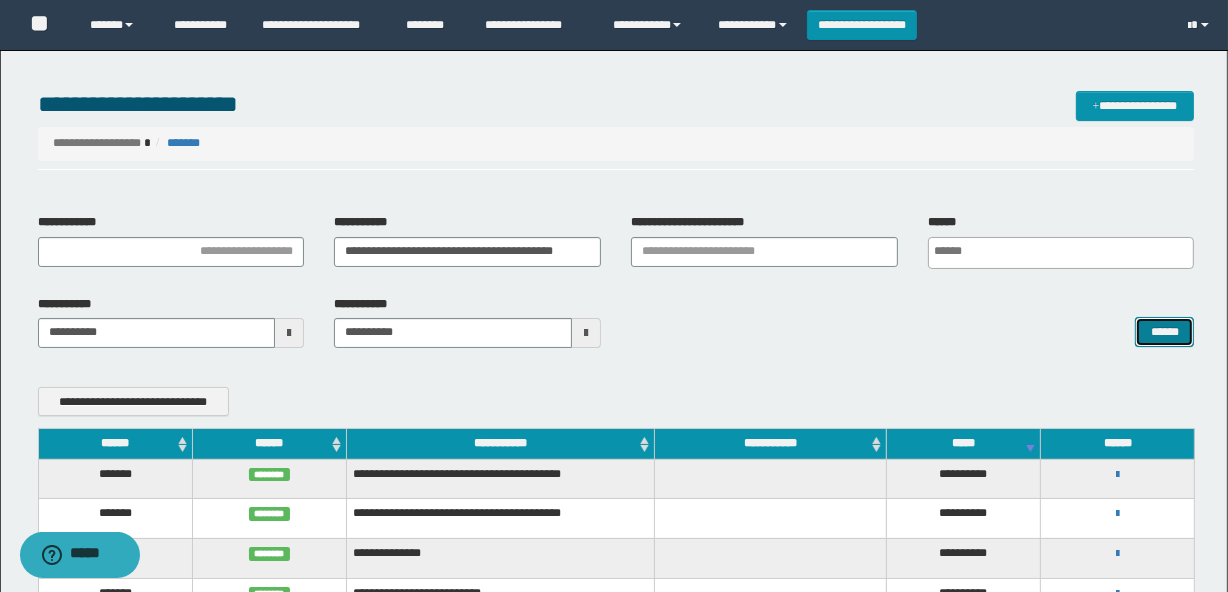 click on "******" at bounding box center (1164, 332) 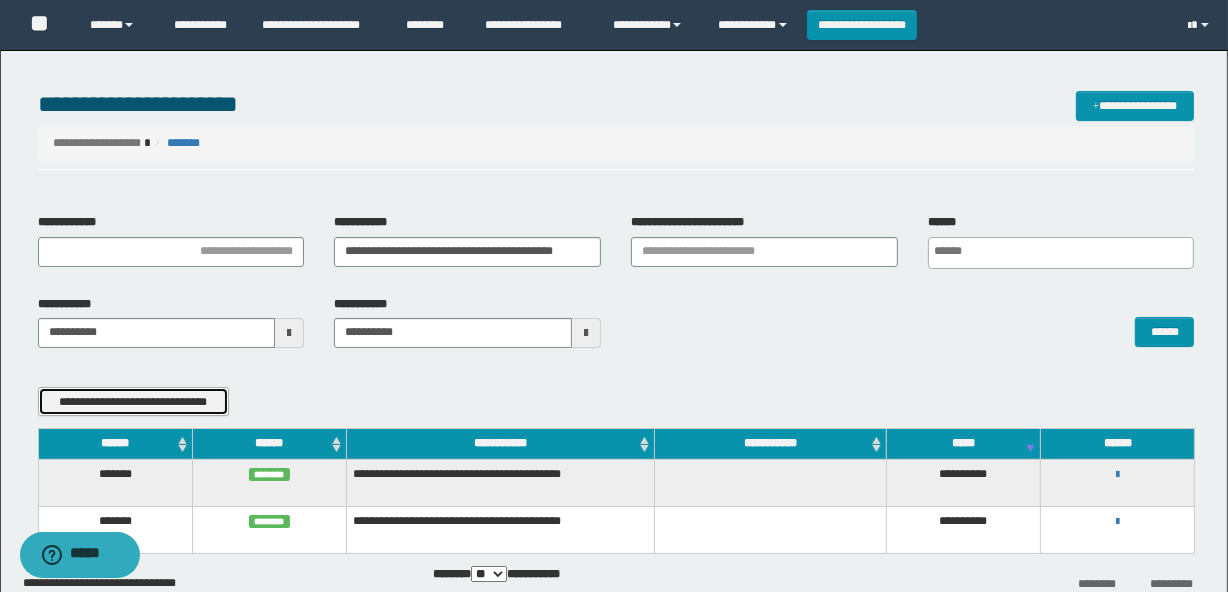 click on "**********" at bounding box center (133, 402) 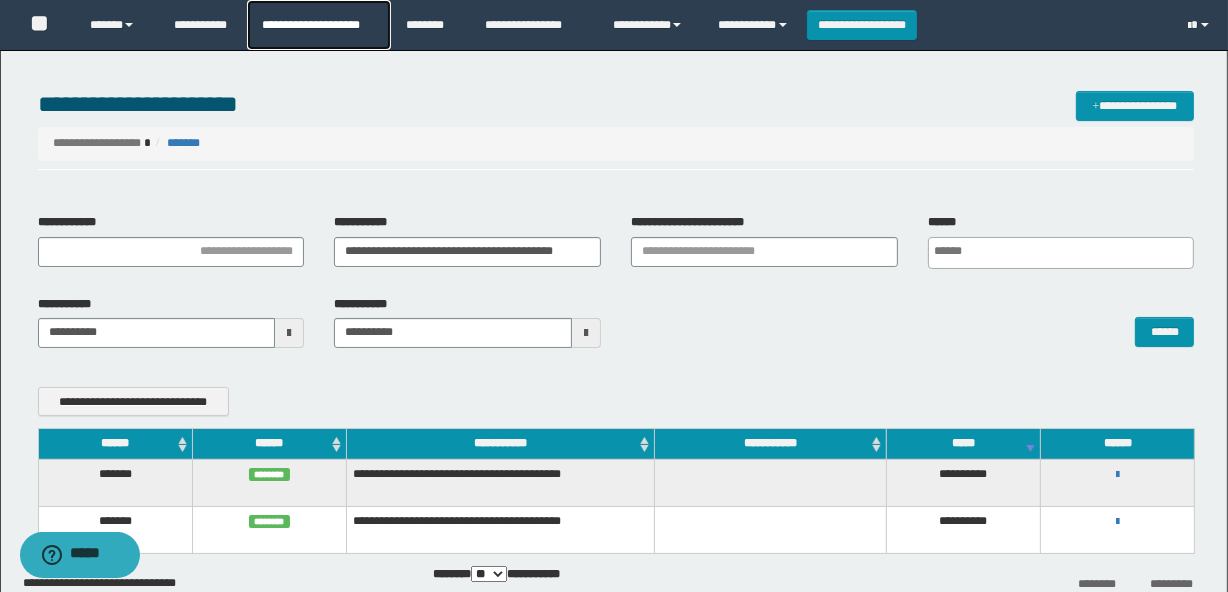 click on "**********" at bounding box center [318, 25] 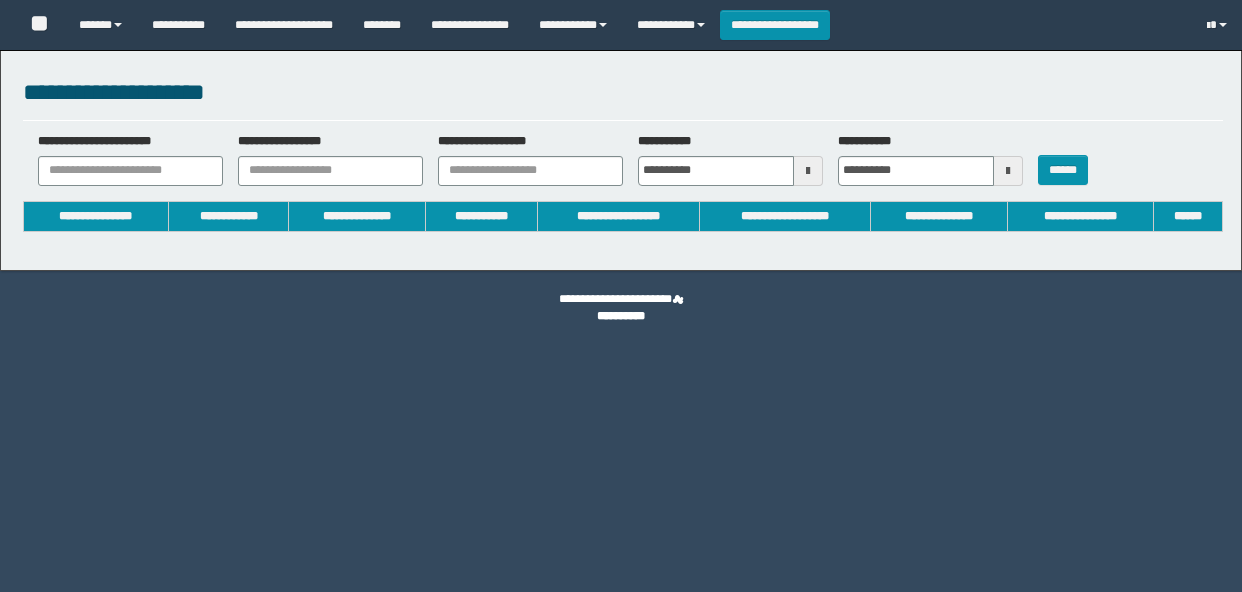 type on "**********" 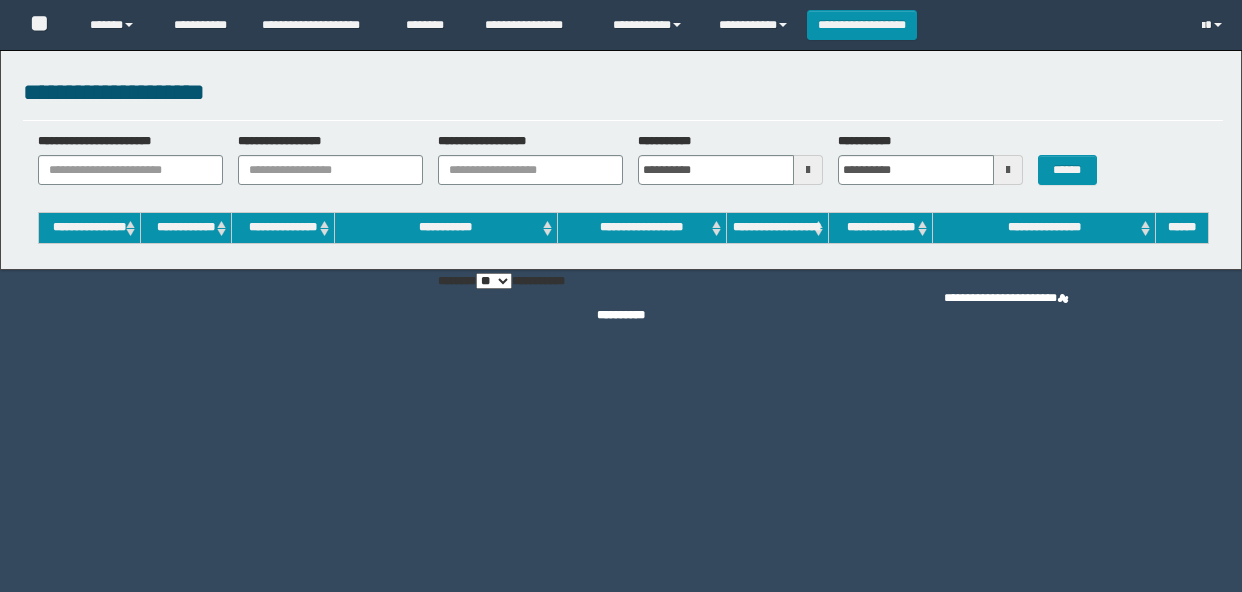 scroll, scrollTop: 0, scrollLeft: 0, axis: both 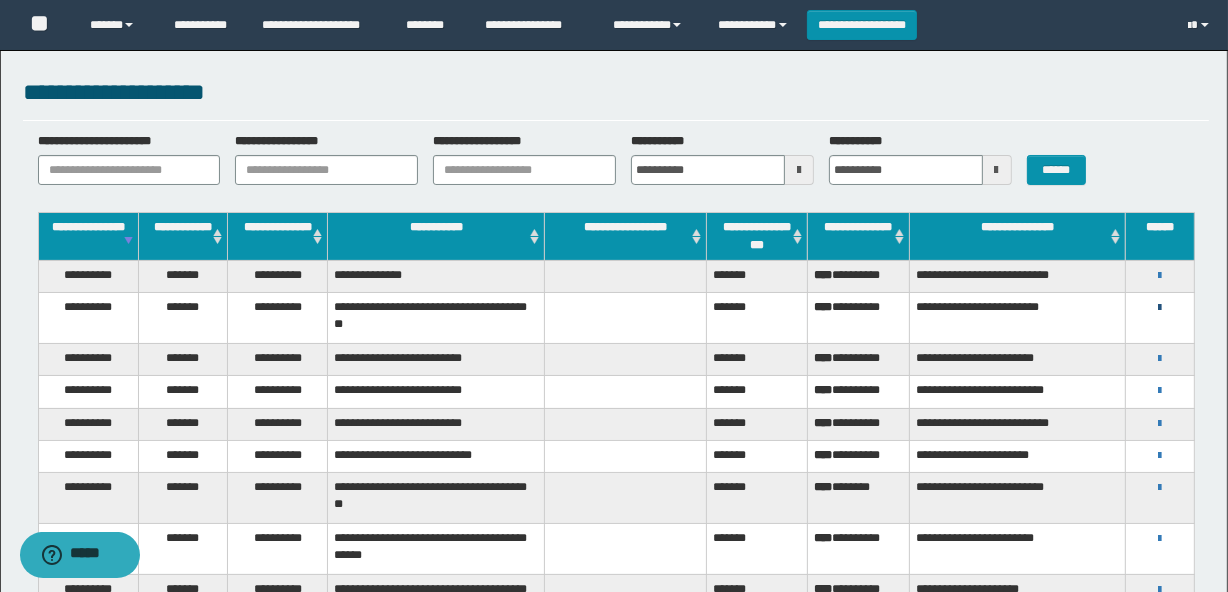 click at bounding box center (1159, 308) 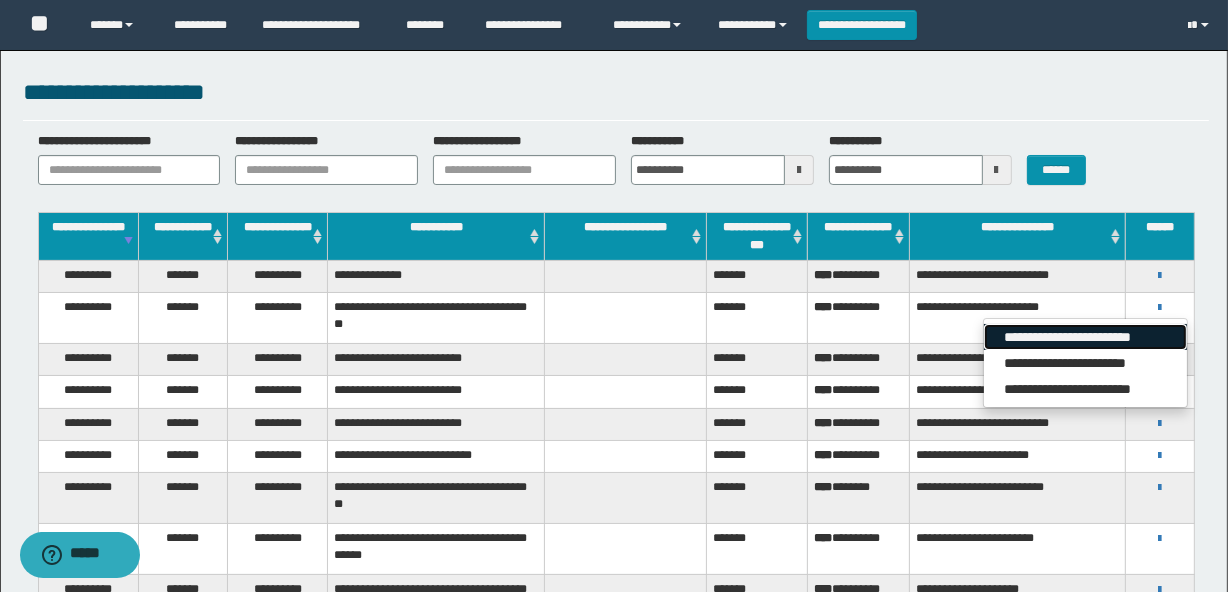 click on "**********" at bounding box center [1085, 337] 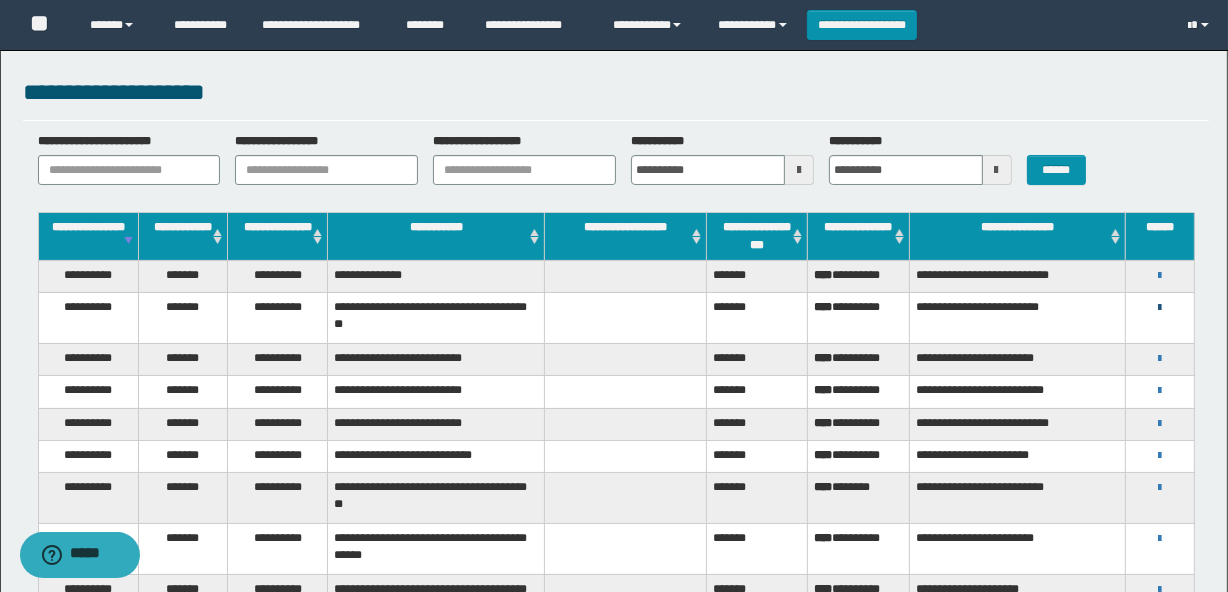 click at bounding box center (1159, 308) 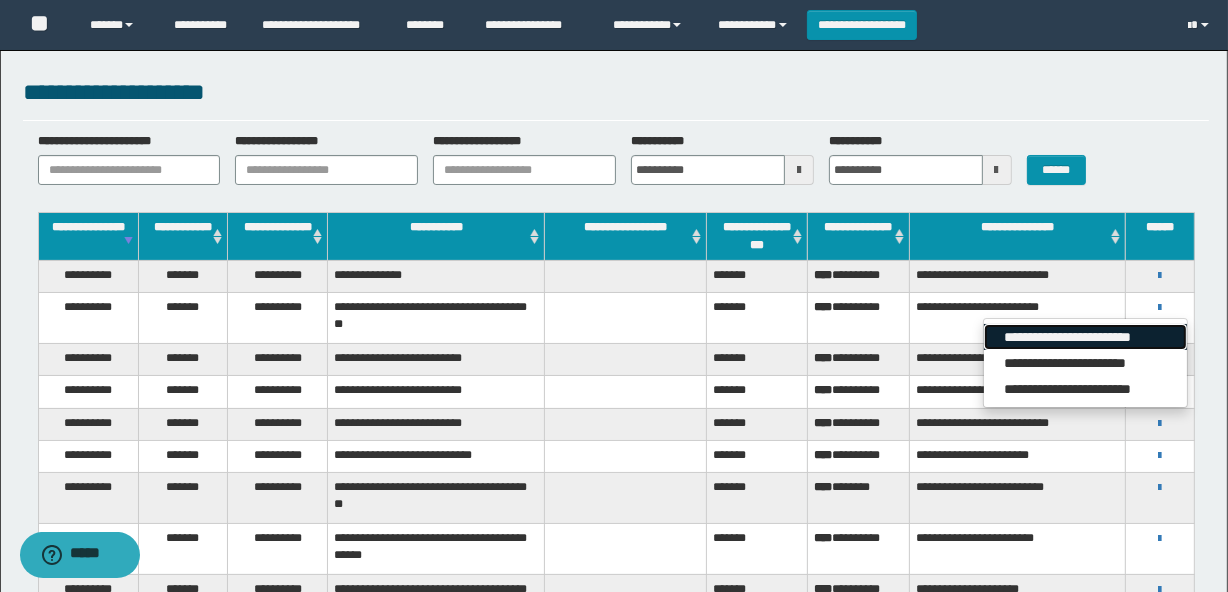 click on "**********" at bounding box center (1085, 337) 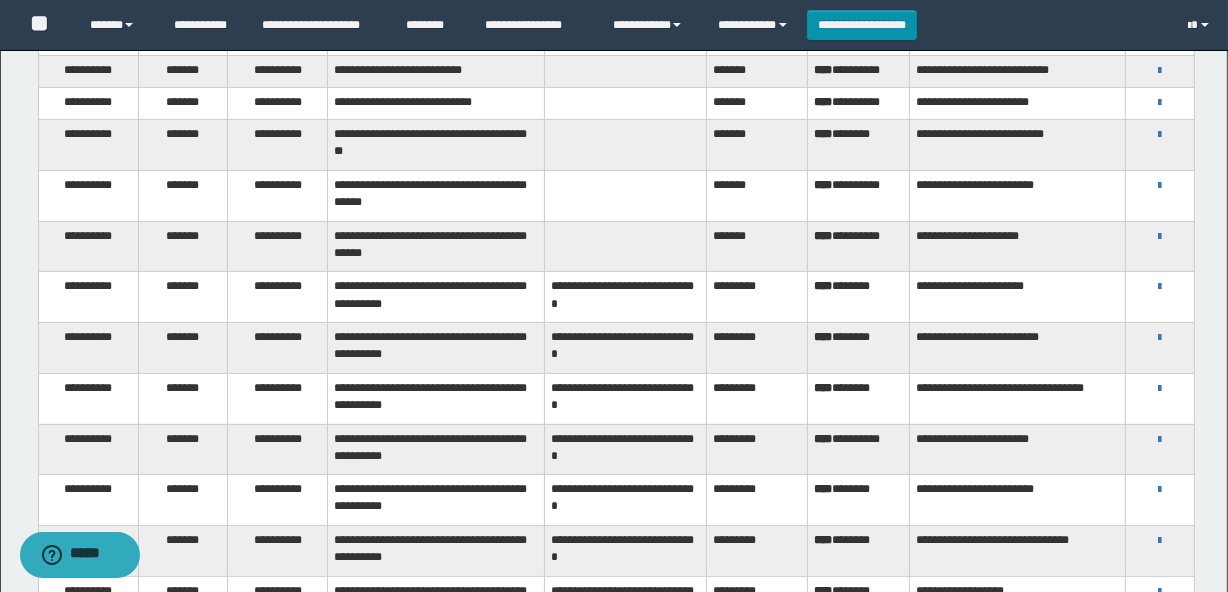 scroll, scrollTop: 363, scrollLeft: 0, axis: vertical 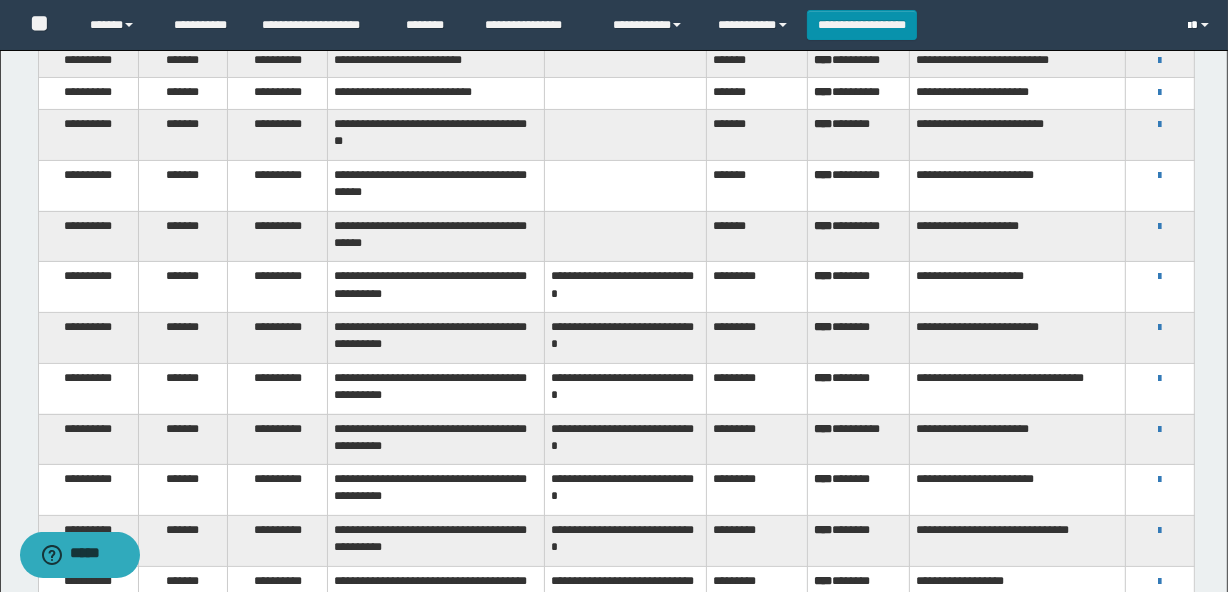 click at bounding box center [1190, 26] 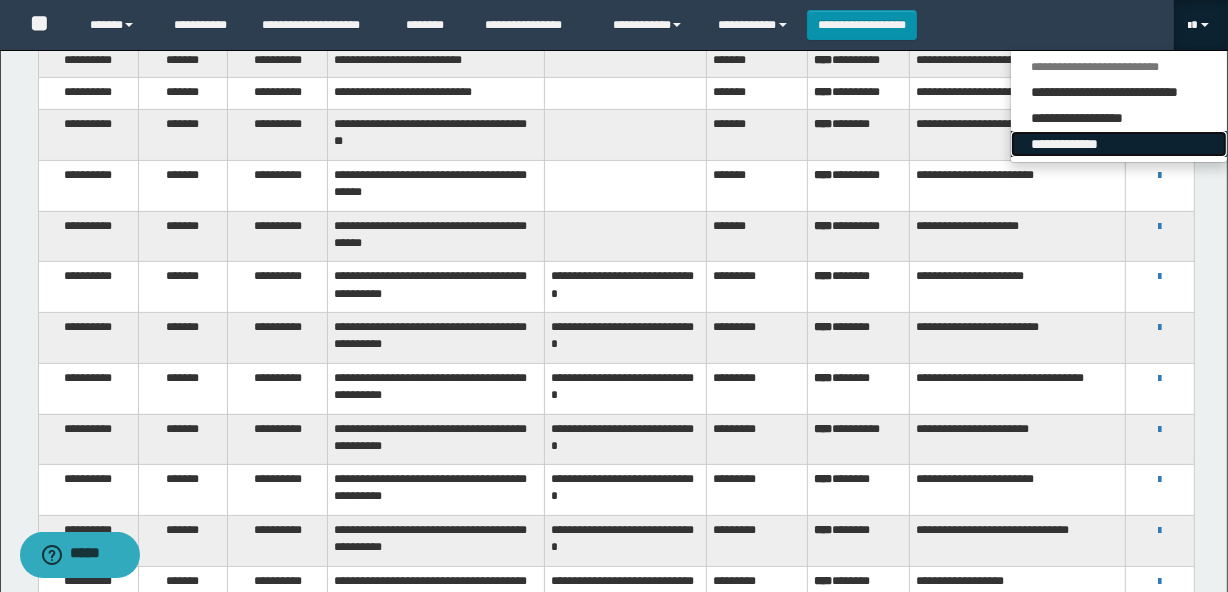 click on "**********" at bounding box center [1119, 144] 